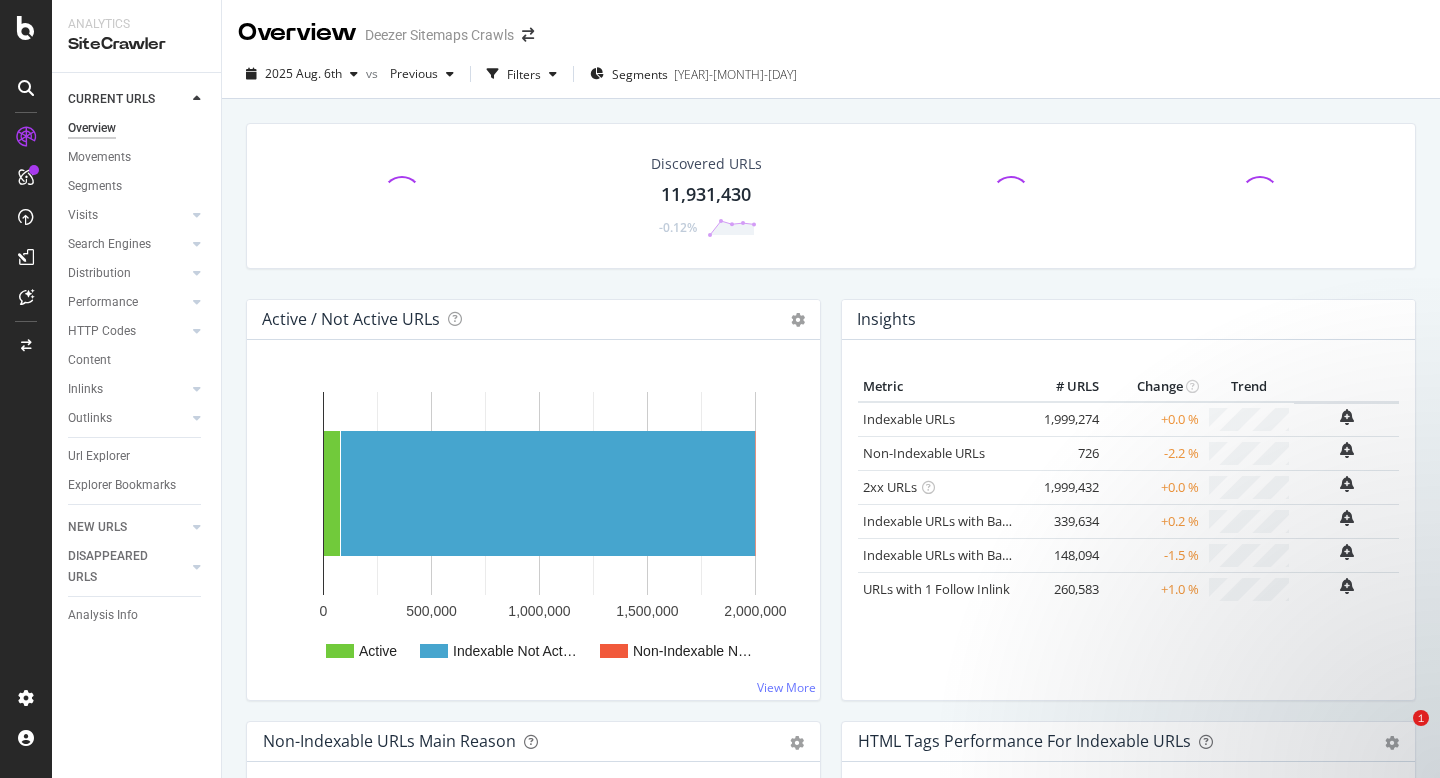 scroll, scrollTop: 0, scrollLeft: 0, axis: both 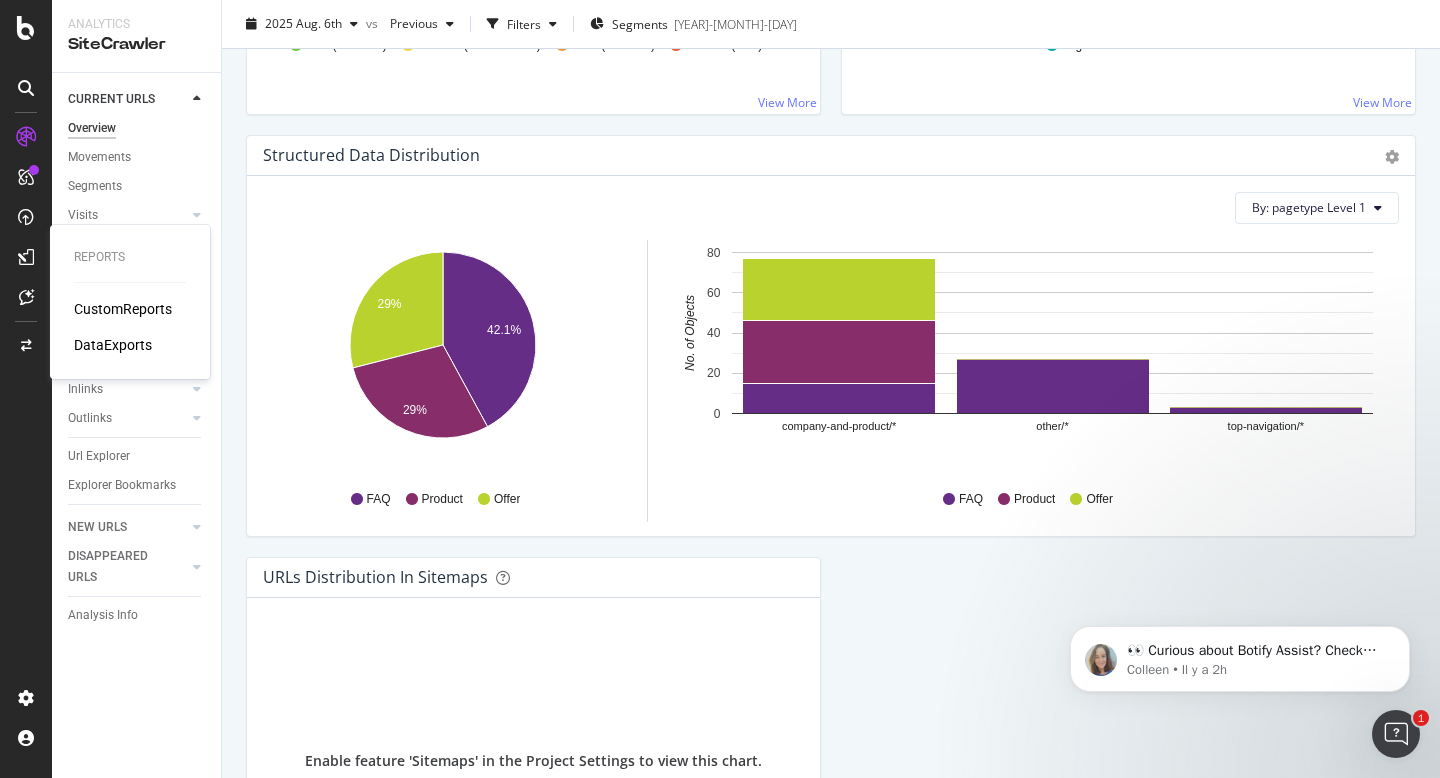 click on "CustomReports" at bounding box center [123, 309] 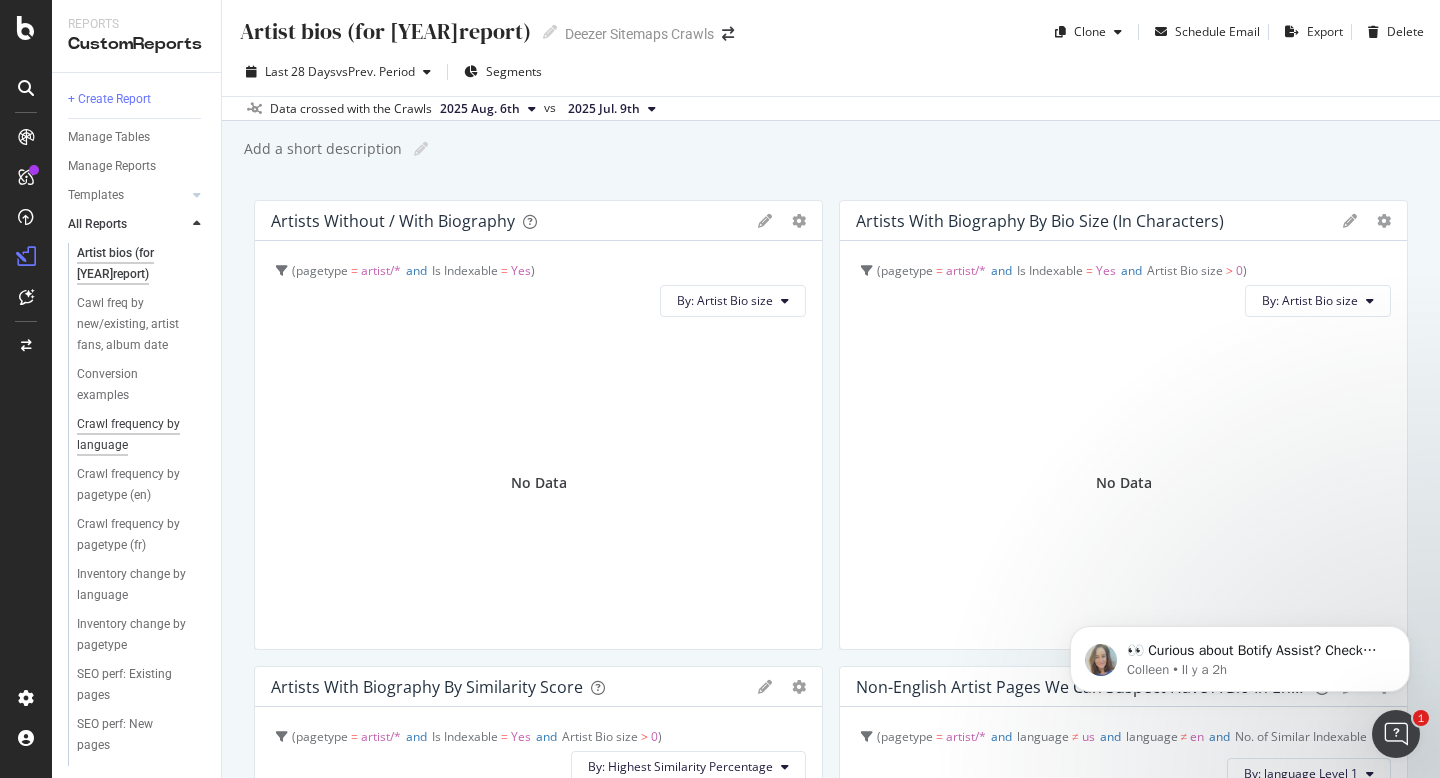 scroll, scrollTop: 65, scrollLeft: 0, axis: vertical 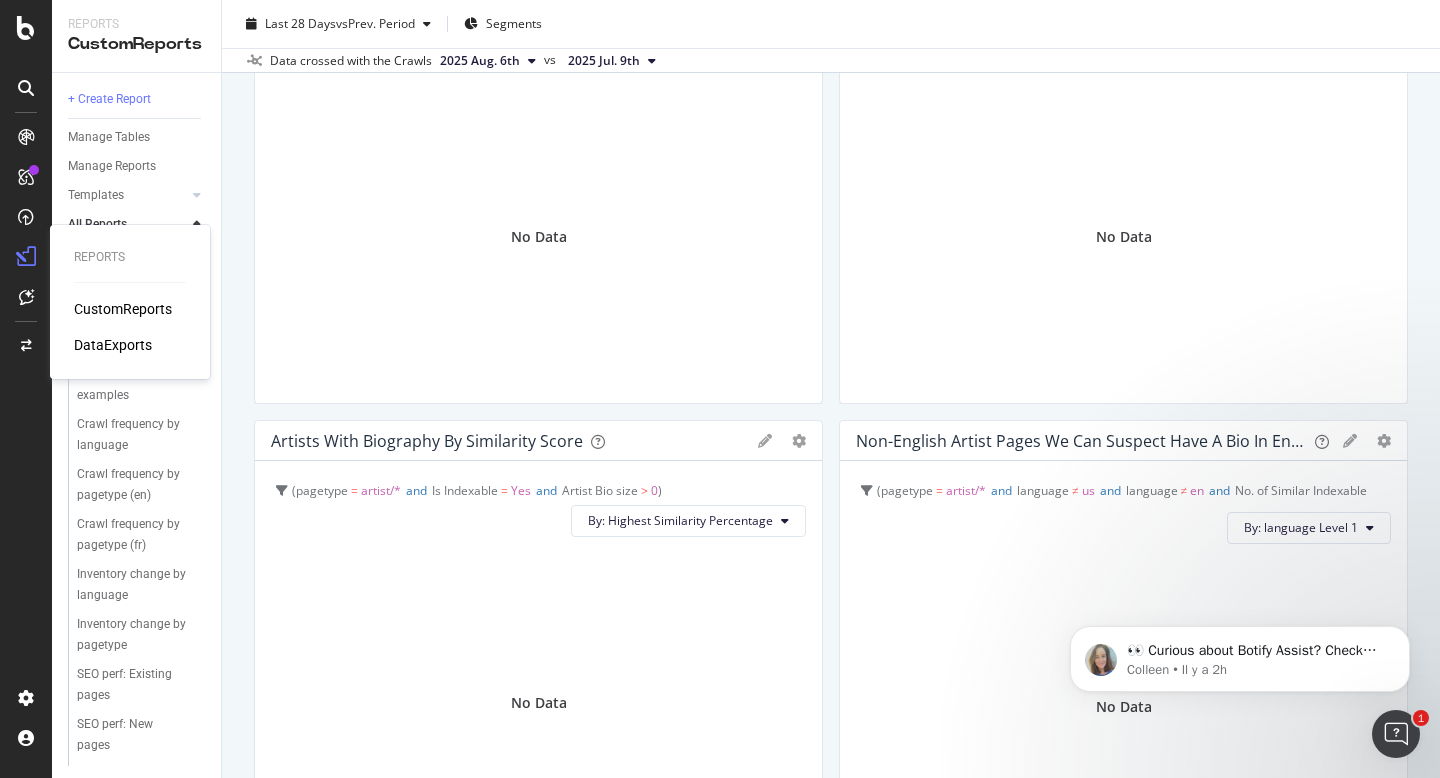 click on "CustomReports" at bounding box center [123, 309] 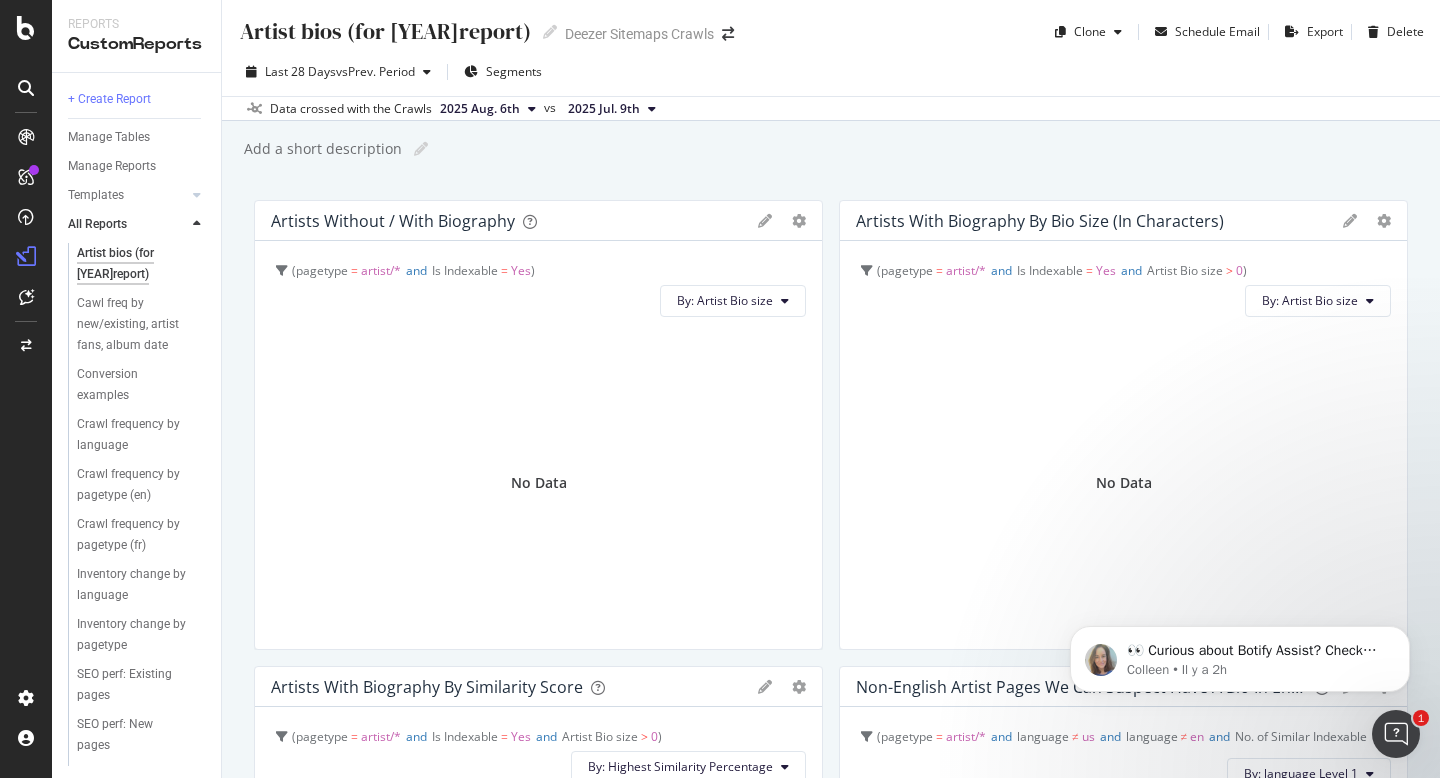 scroll, scrollTop: 65, scrollLeft: 0, axis: vertical 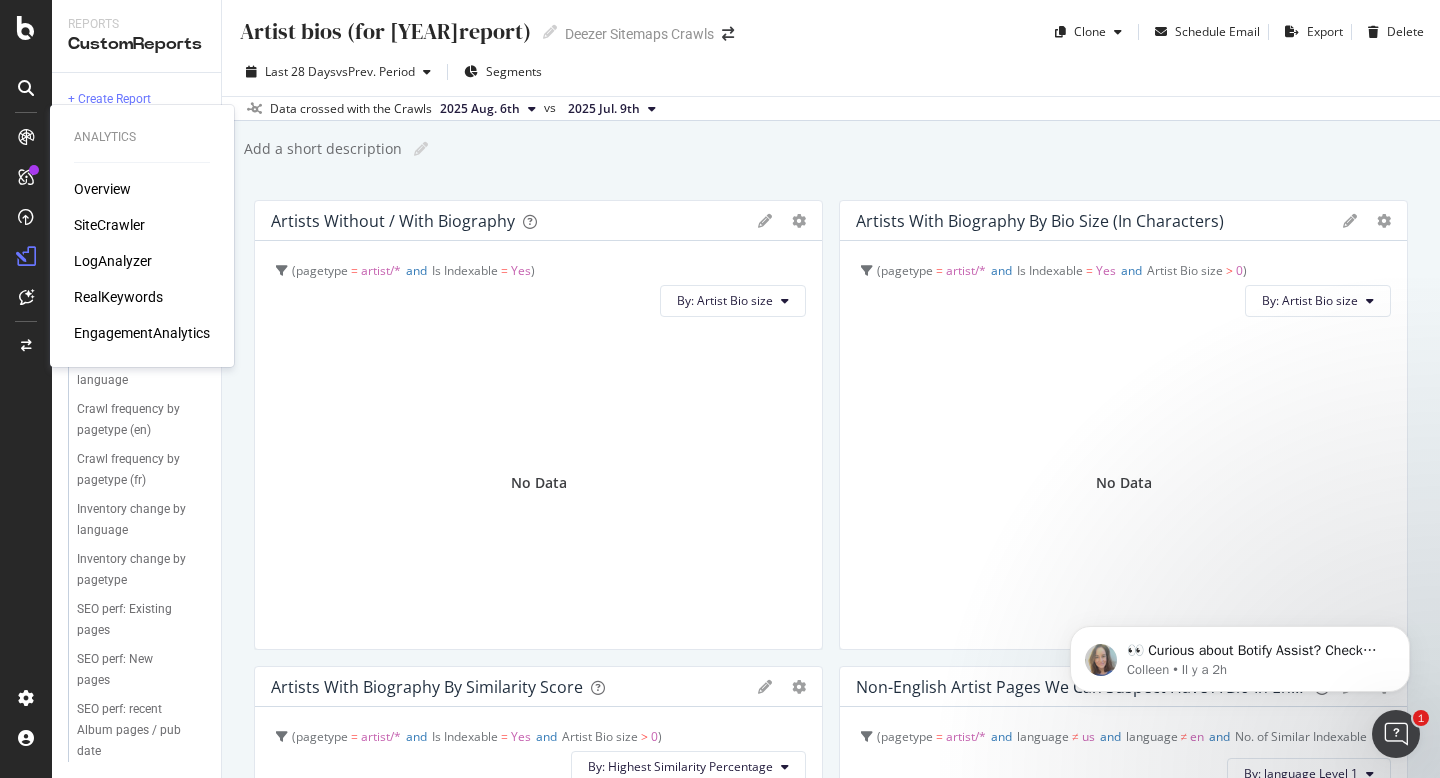 click at bounding box center (26, 137) 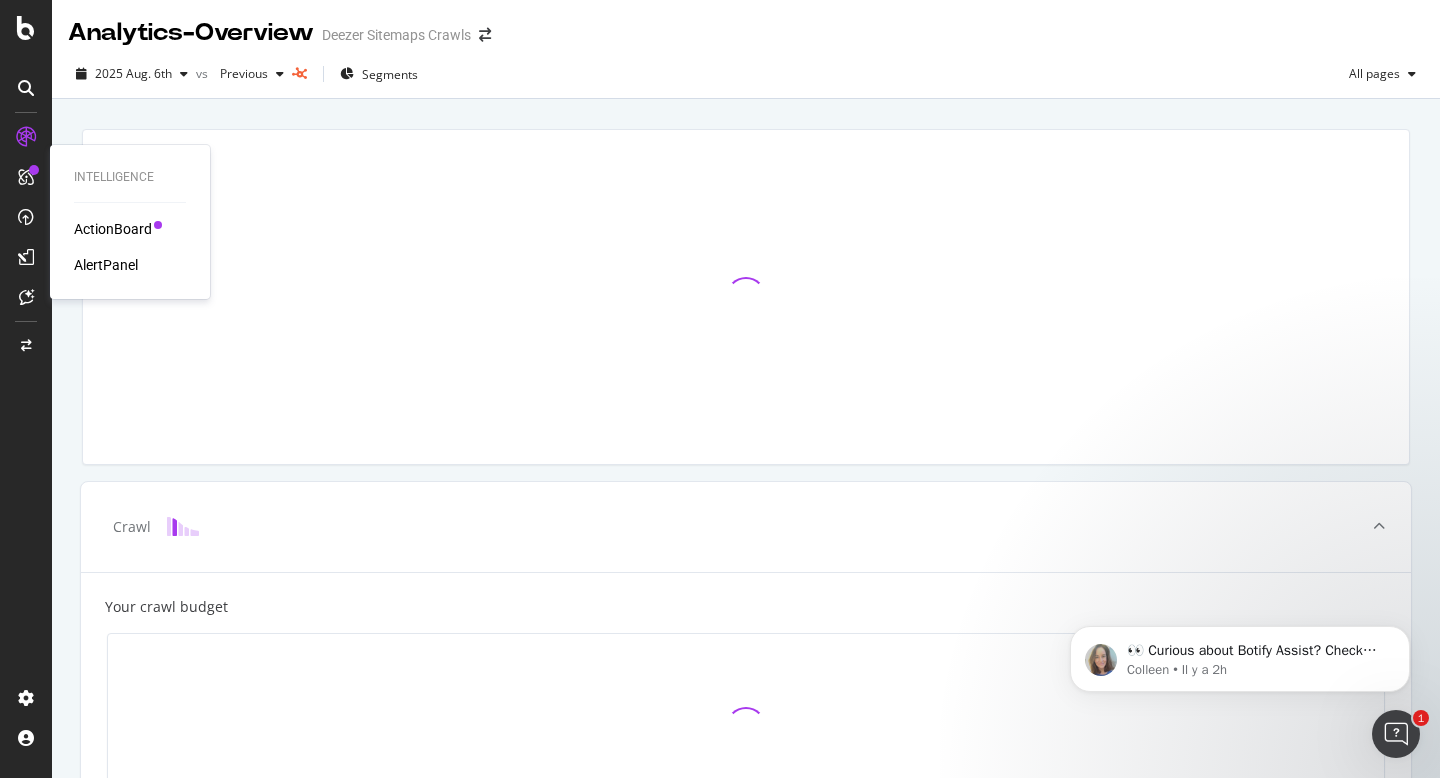 click at bounding box center (26, 177) 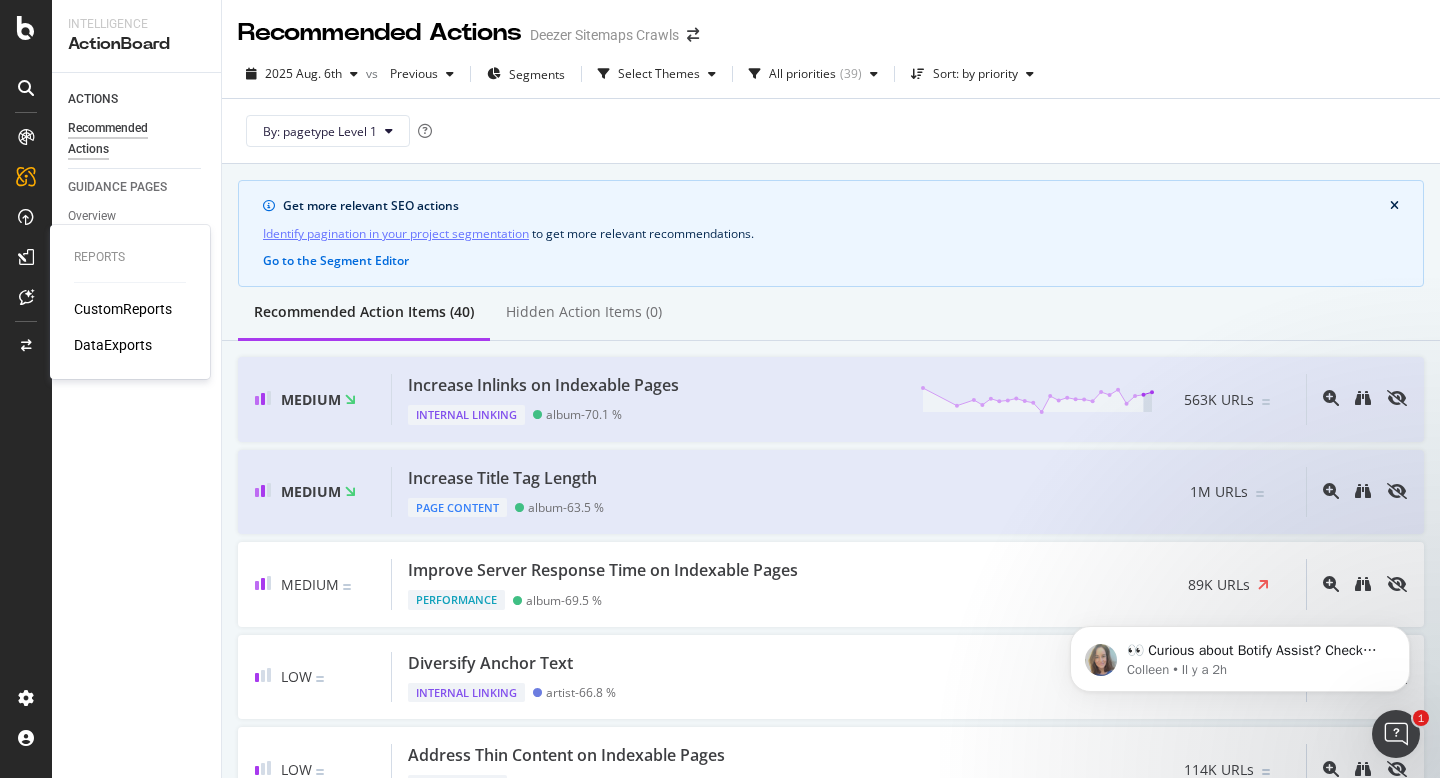 click on "DataExports" at bounding box center (113, 345) 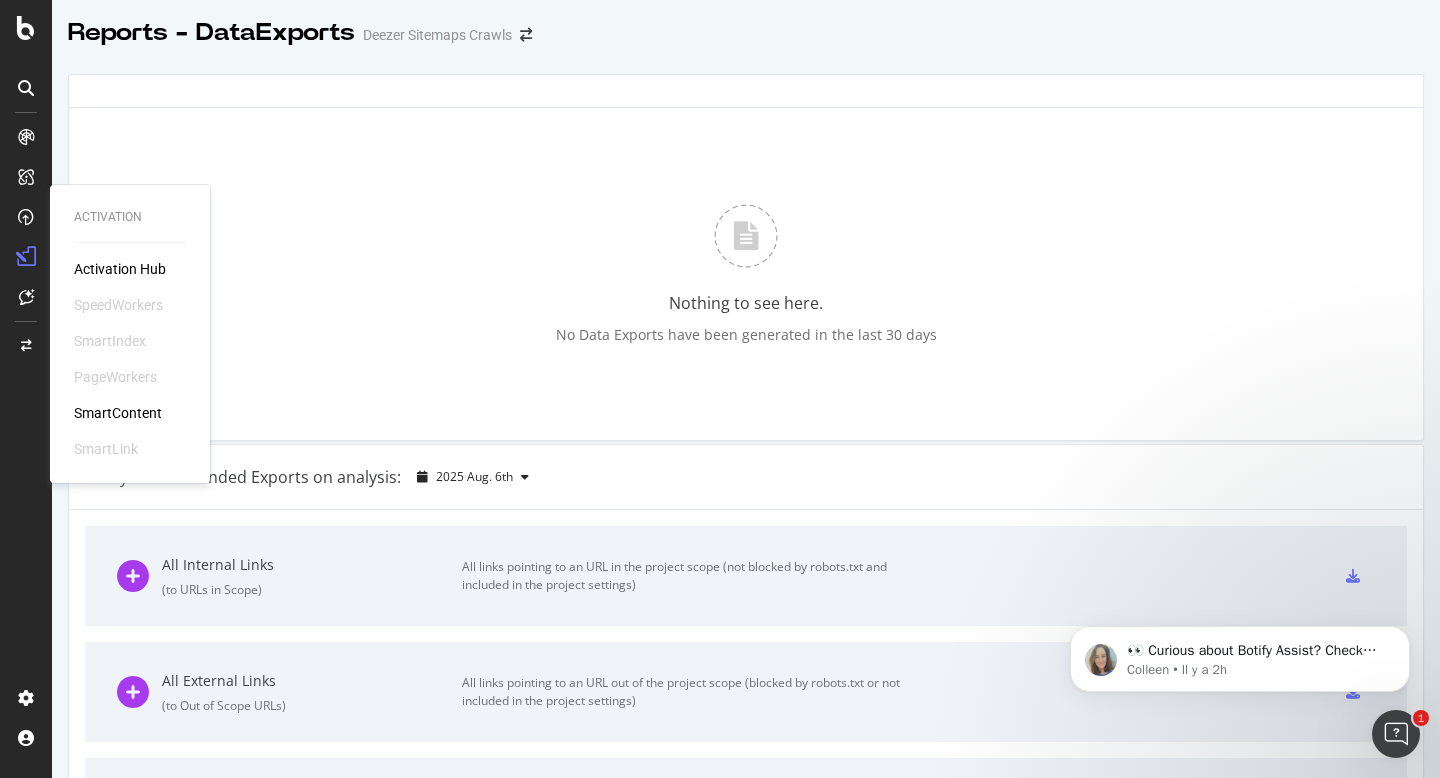 click at bounding box center [26, 217] 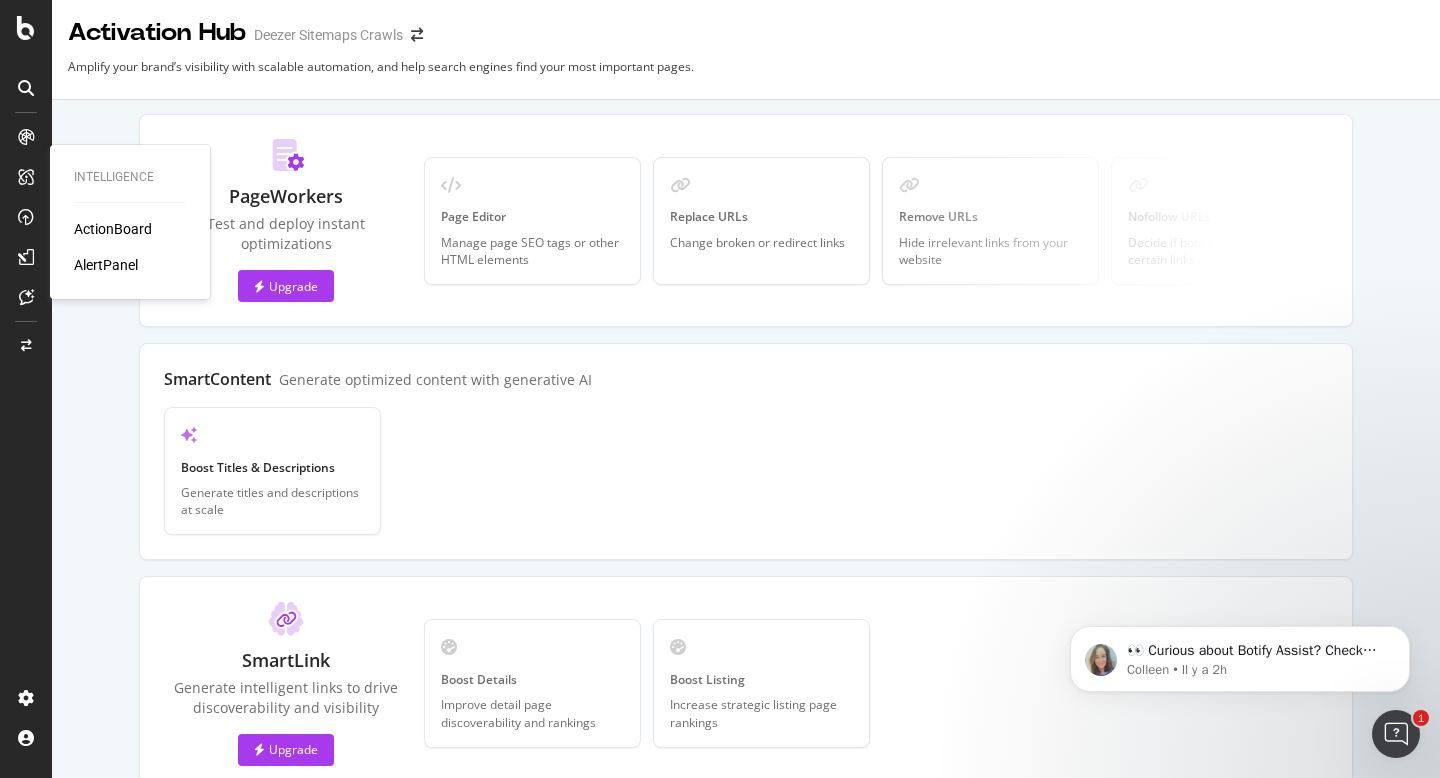 click on "ActionBoard" at bounding box center [113, 229] 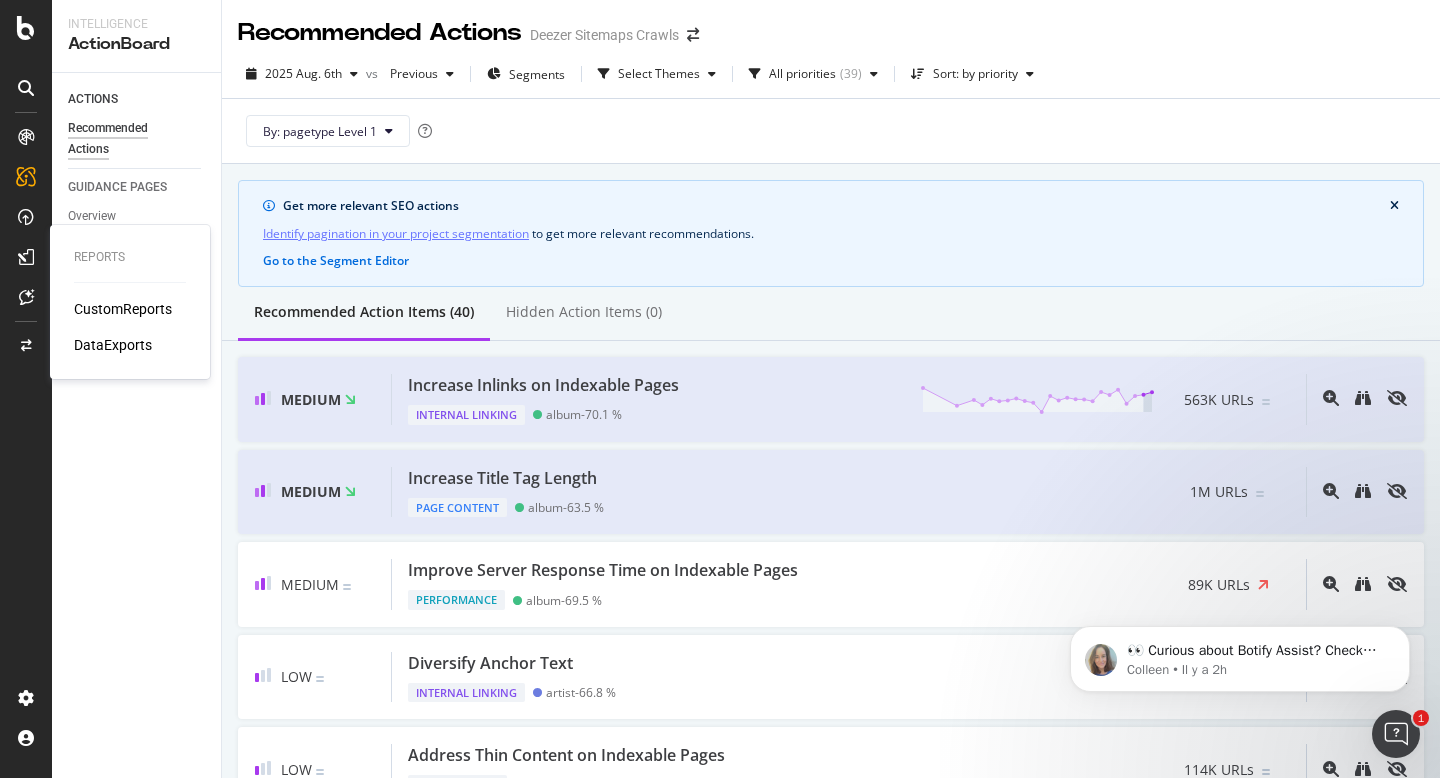 click on "CustomReports" at bounding box center (123, 309) 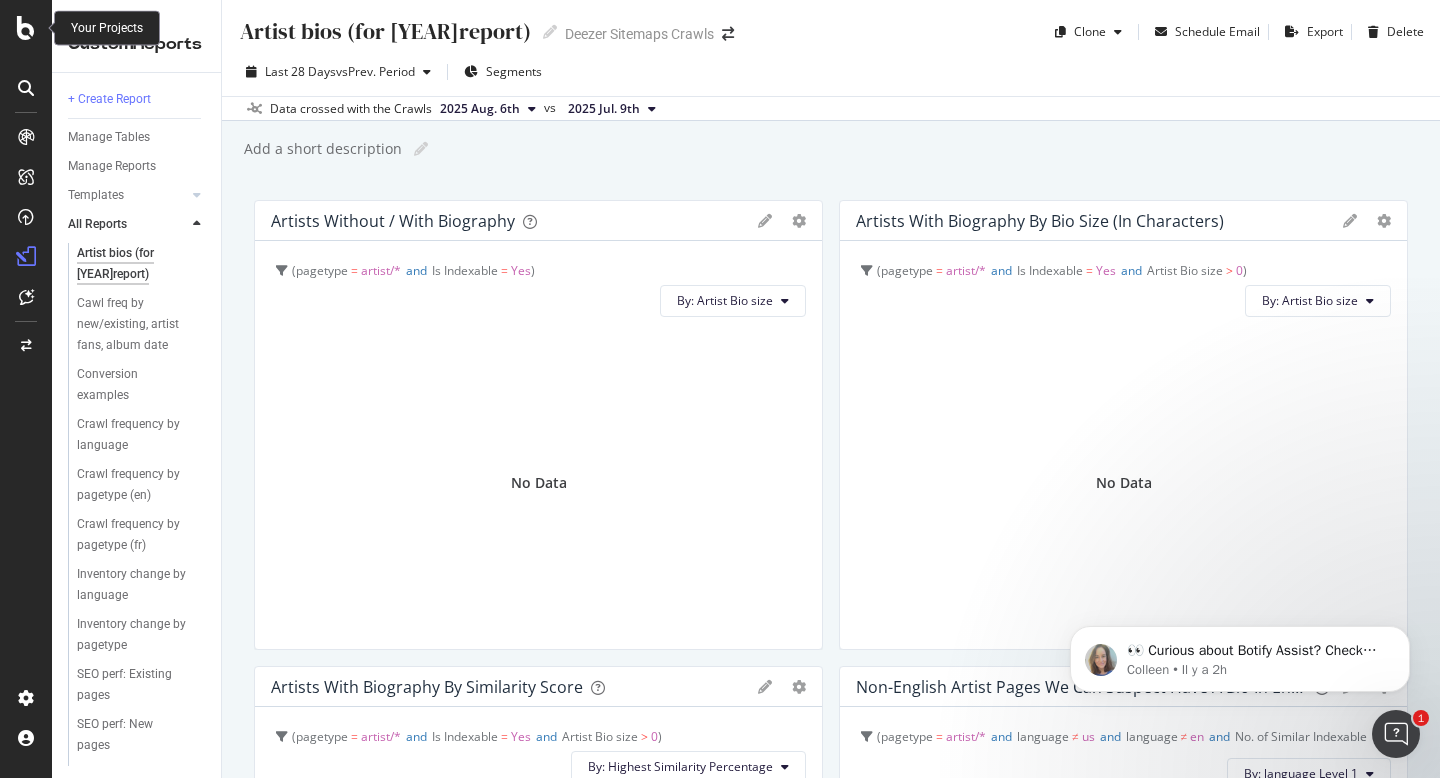 click at bounding box center (26, 28) 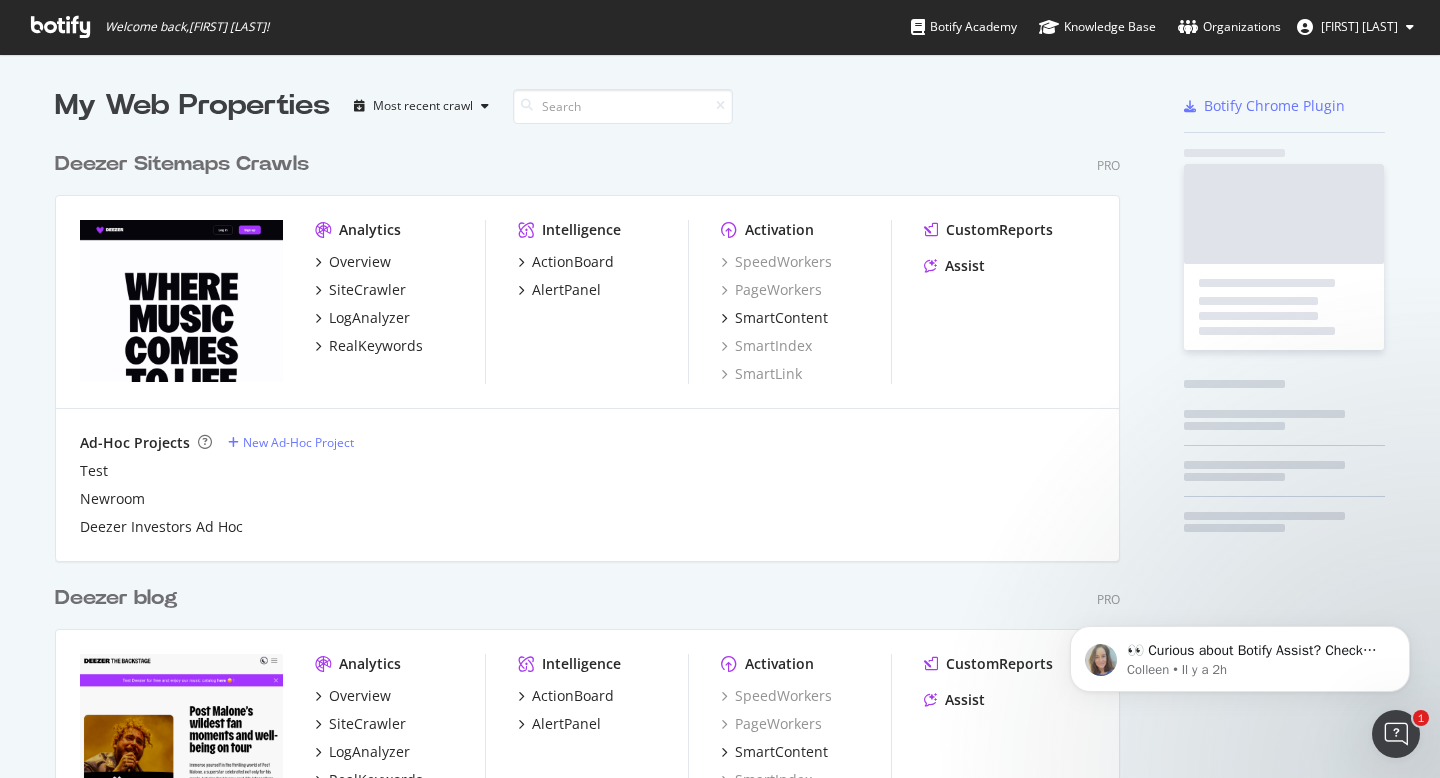 scroll, scrollTop: 763, scrollLeft: 1410, axis: both 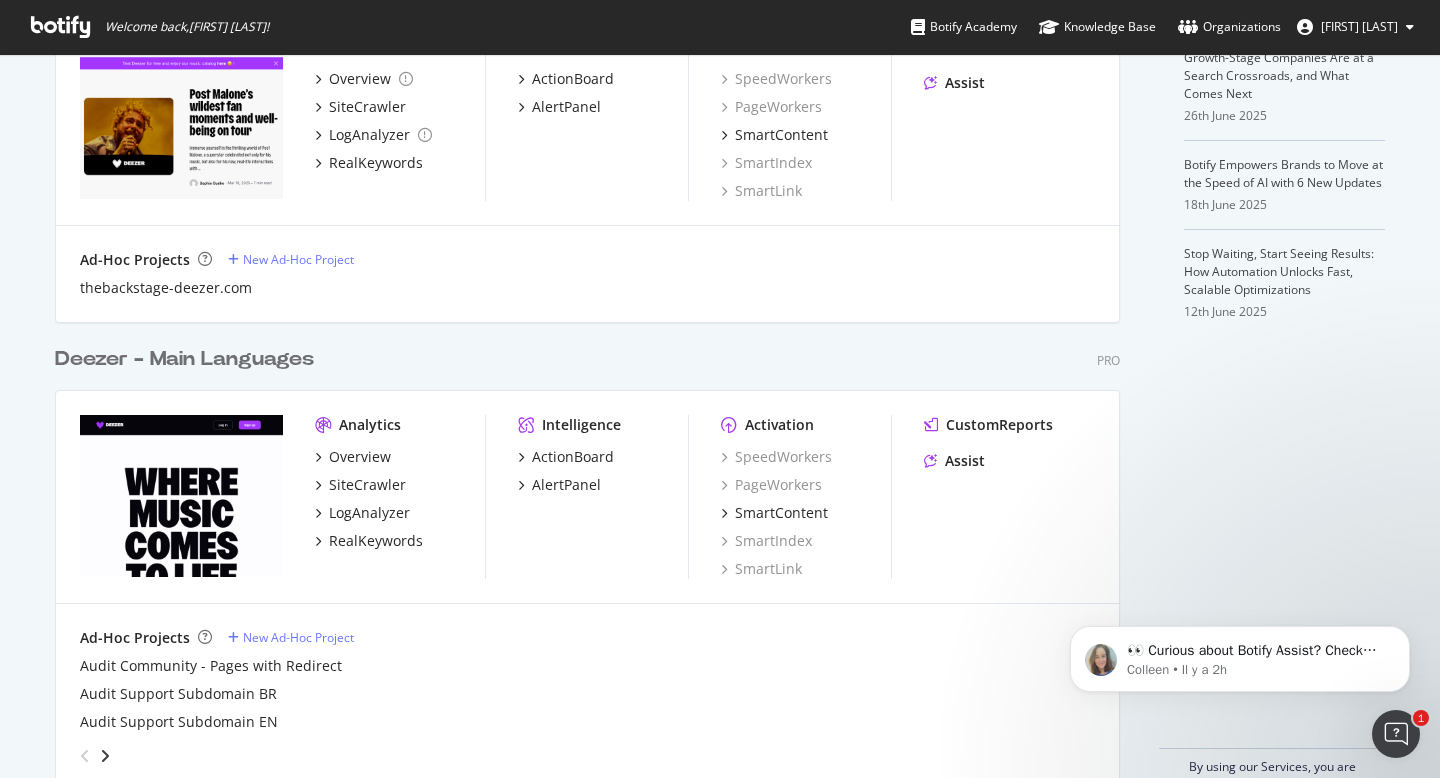 click on "Deezer - Main Languages" at bounding box center [184, 359] 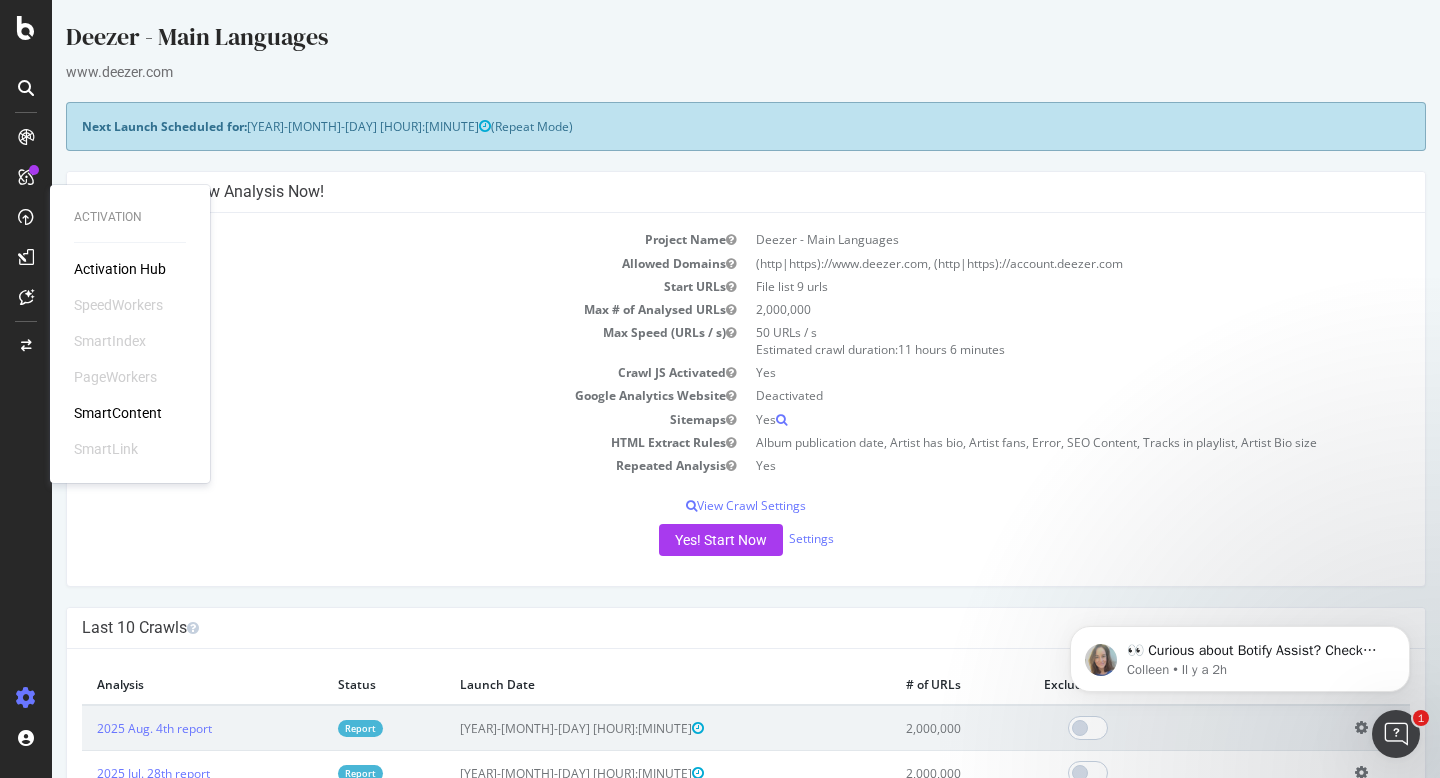 scroll, scrollTop: 0, scrollLeft: 0, axis: both 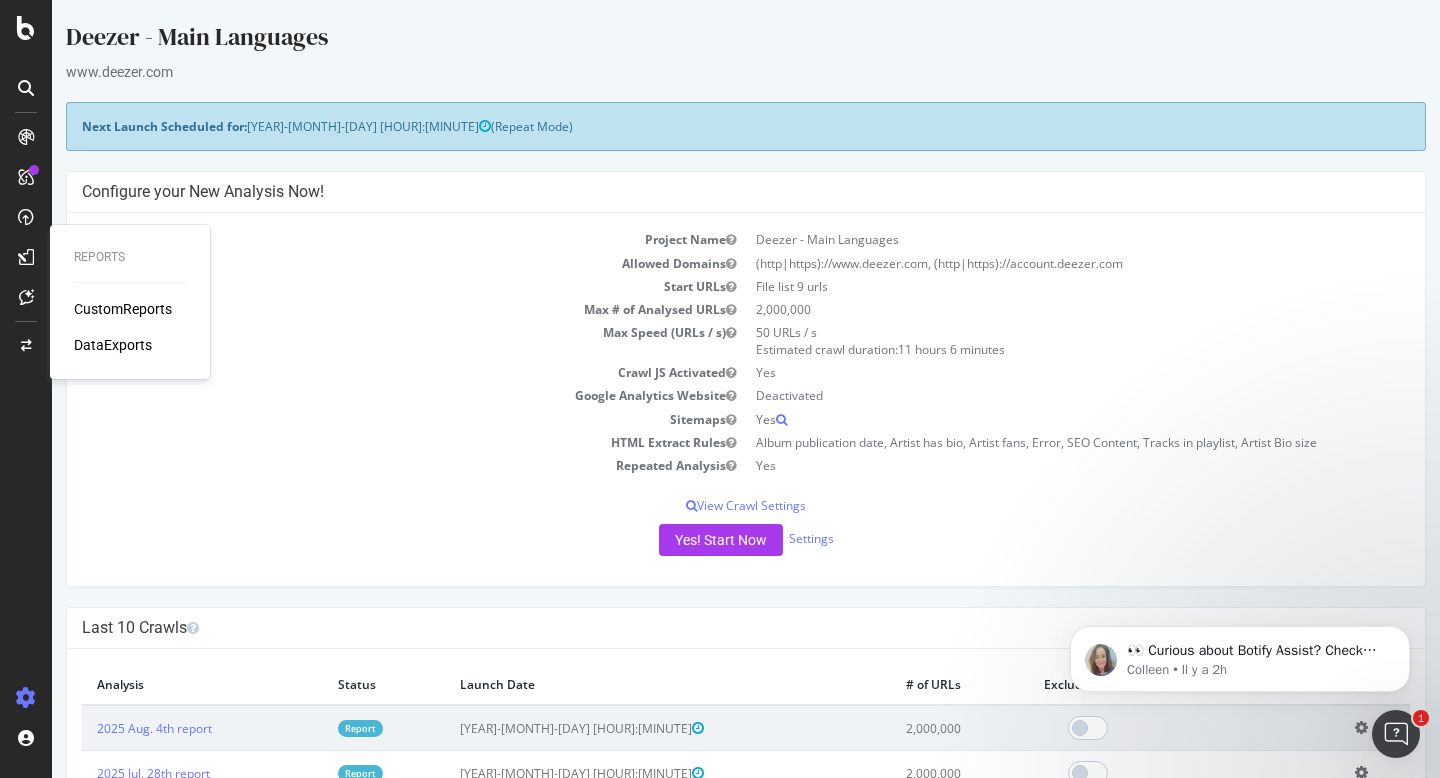 click on "CustomReports" at bounding box center [123, 309] 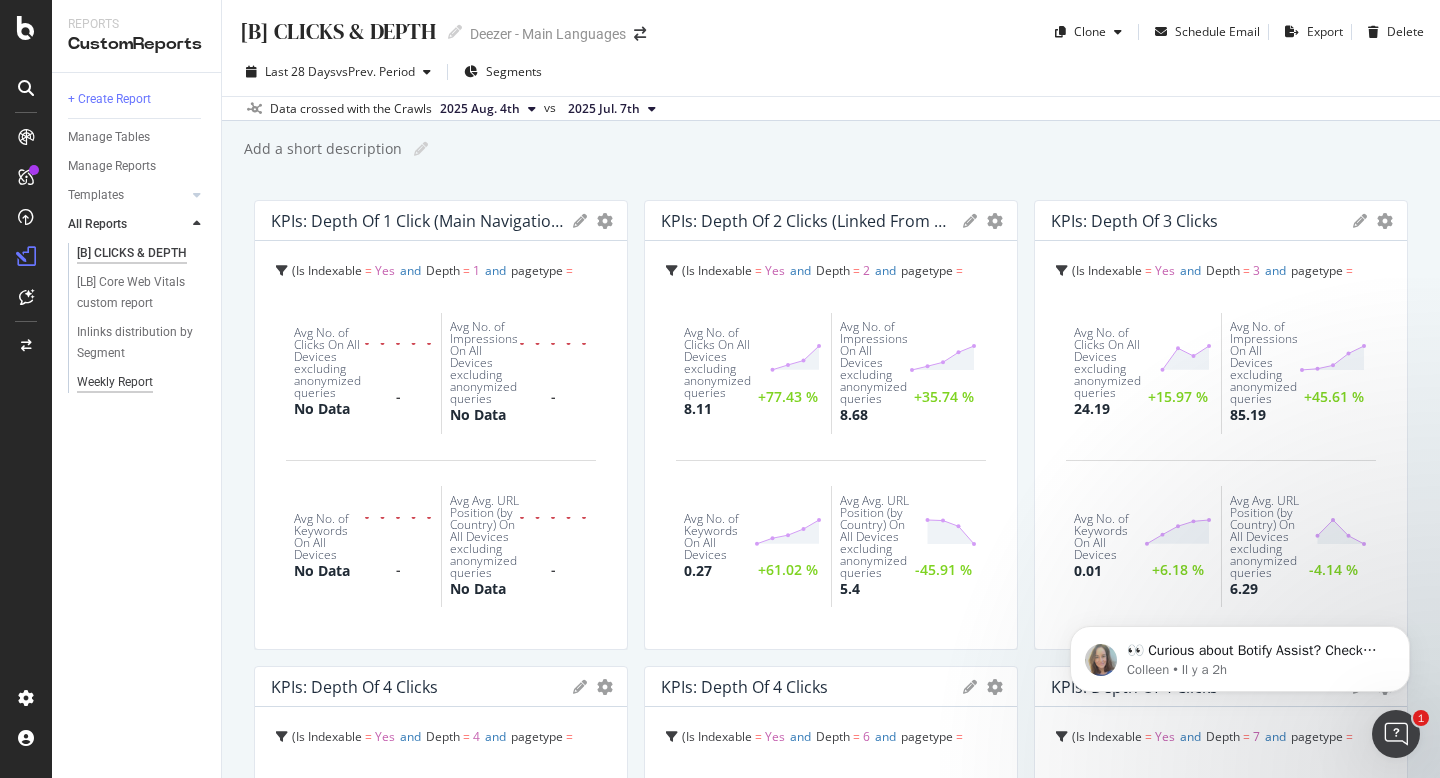 click on "Weekly Report" at bounding box center (115, 382) 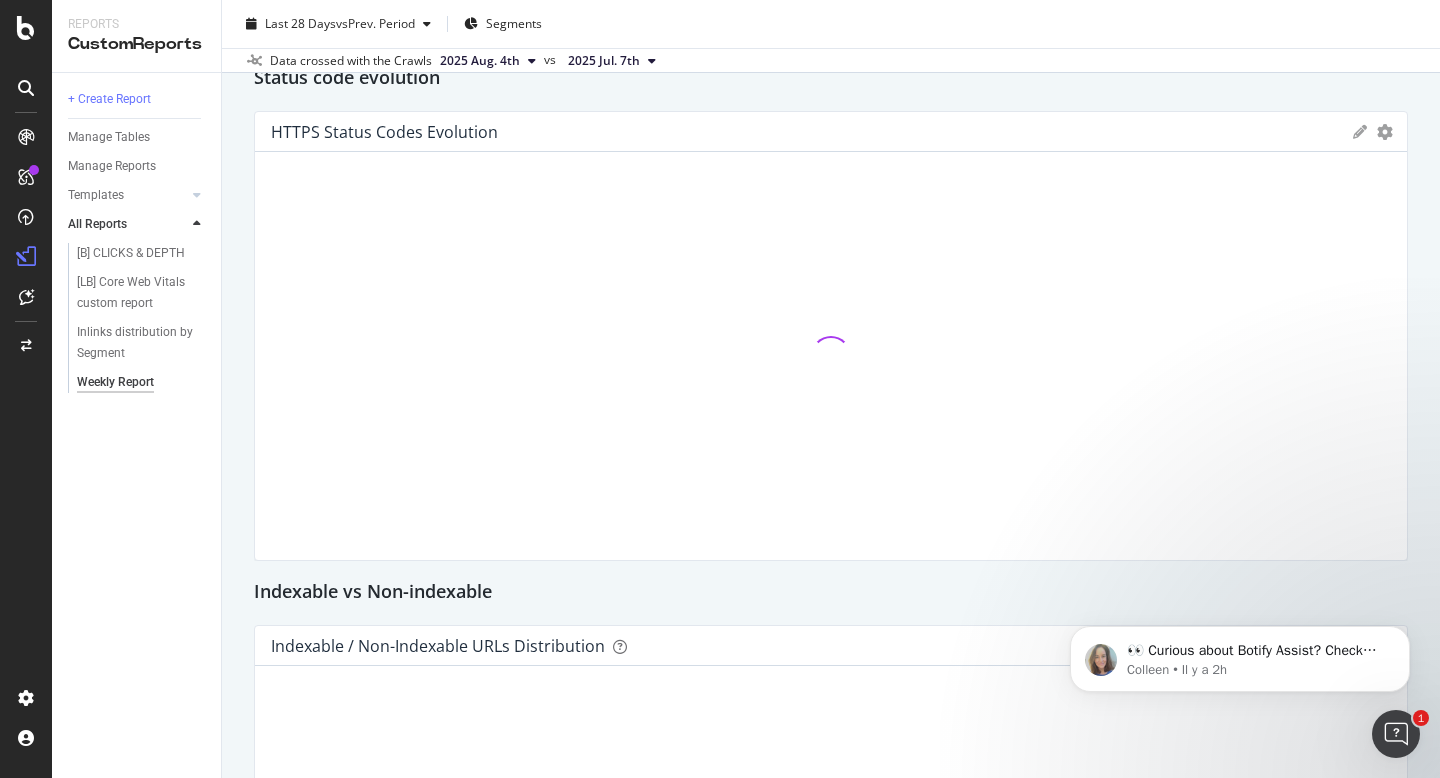 scroll, scrollTop: 157, scrollLeft: 0, axis: vertical 